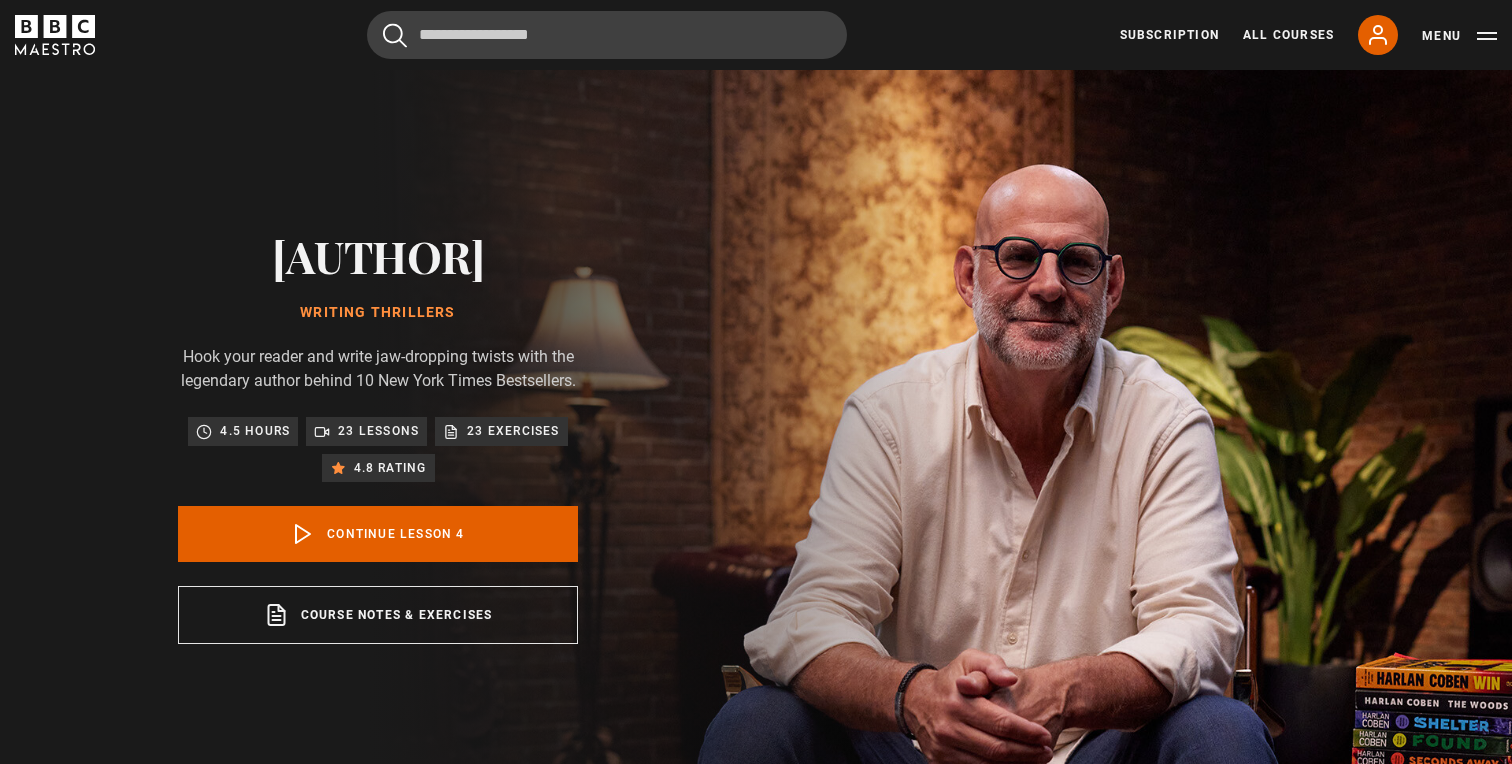 scroll, scrollTop: 804, scrollLeft: 0, axis: vertical 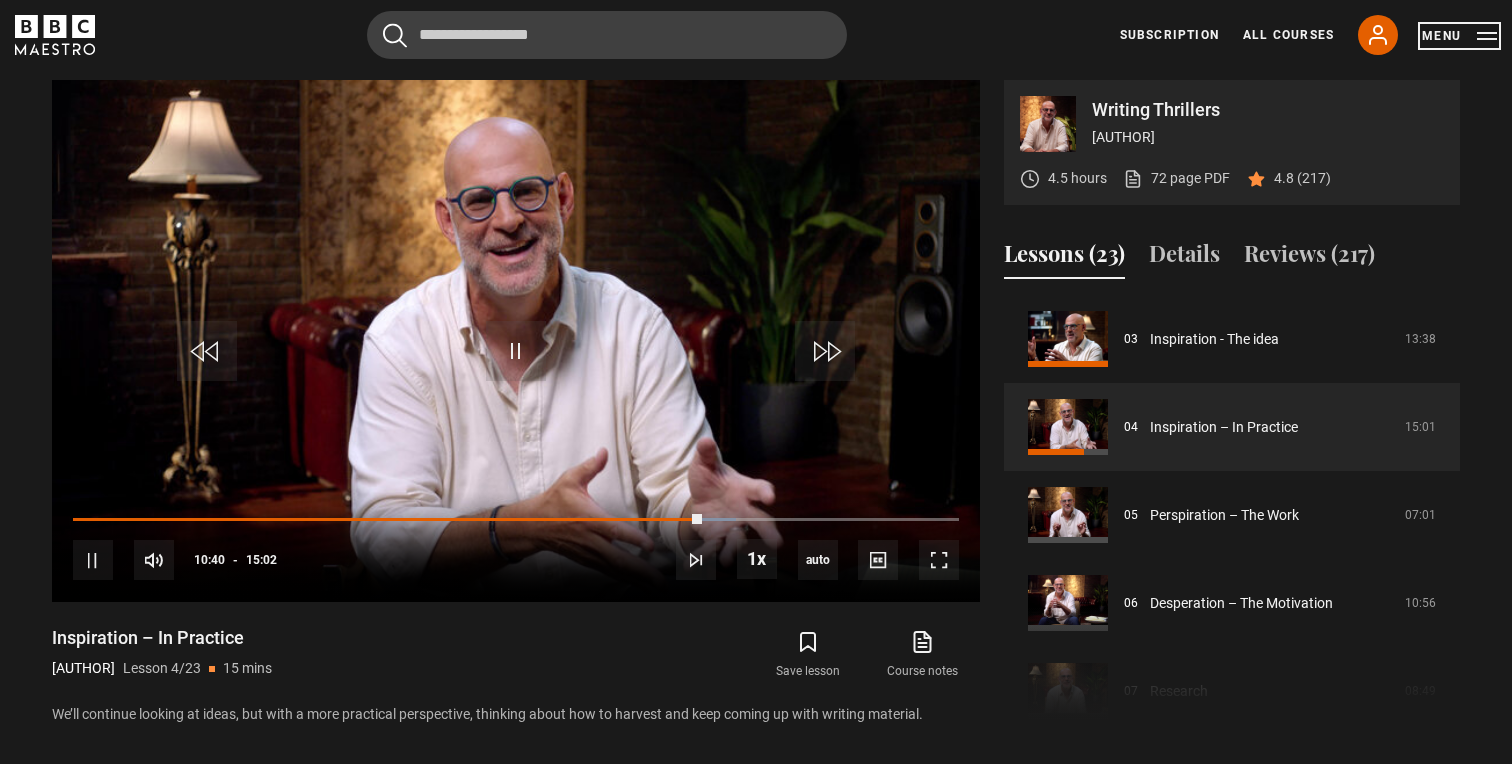 click on "Menu" at bounding box center [1459, 36] 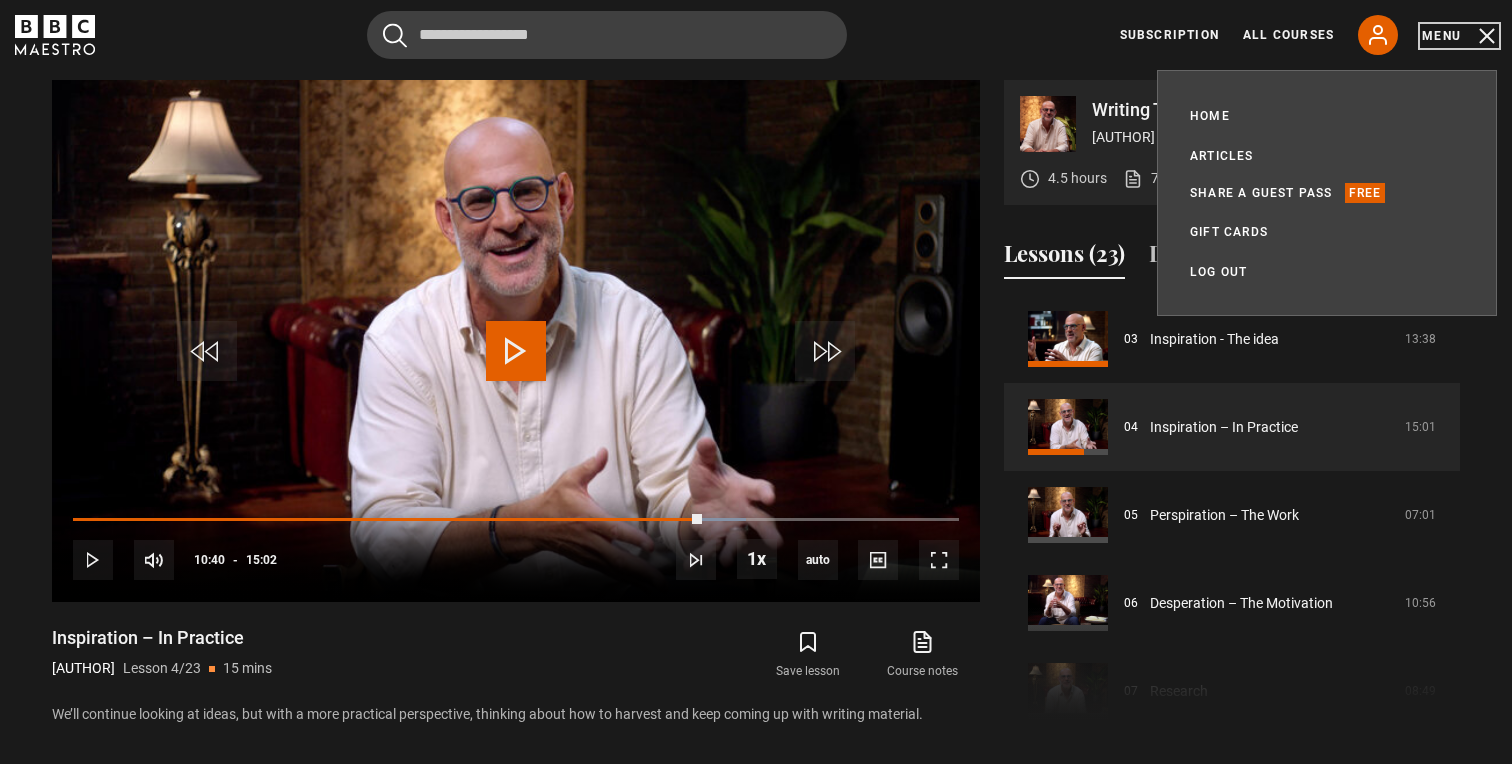 click on "Menu" at bounding box center (1459, 36) 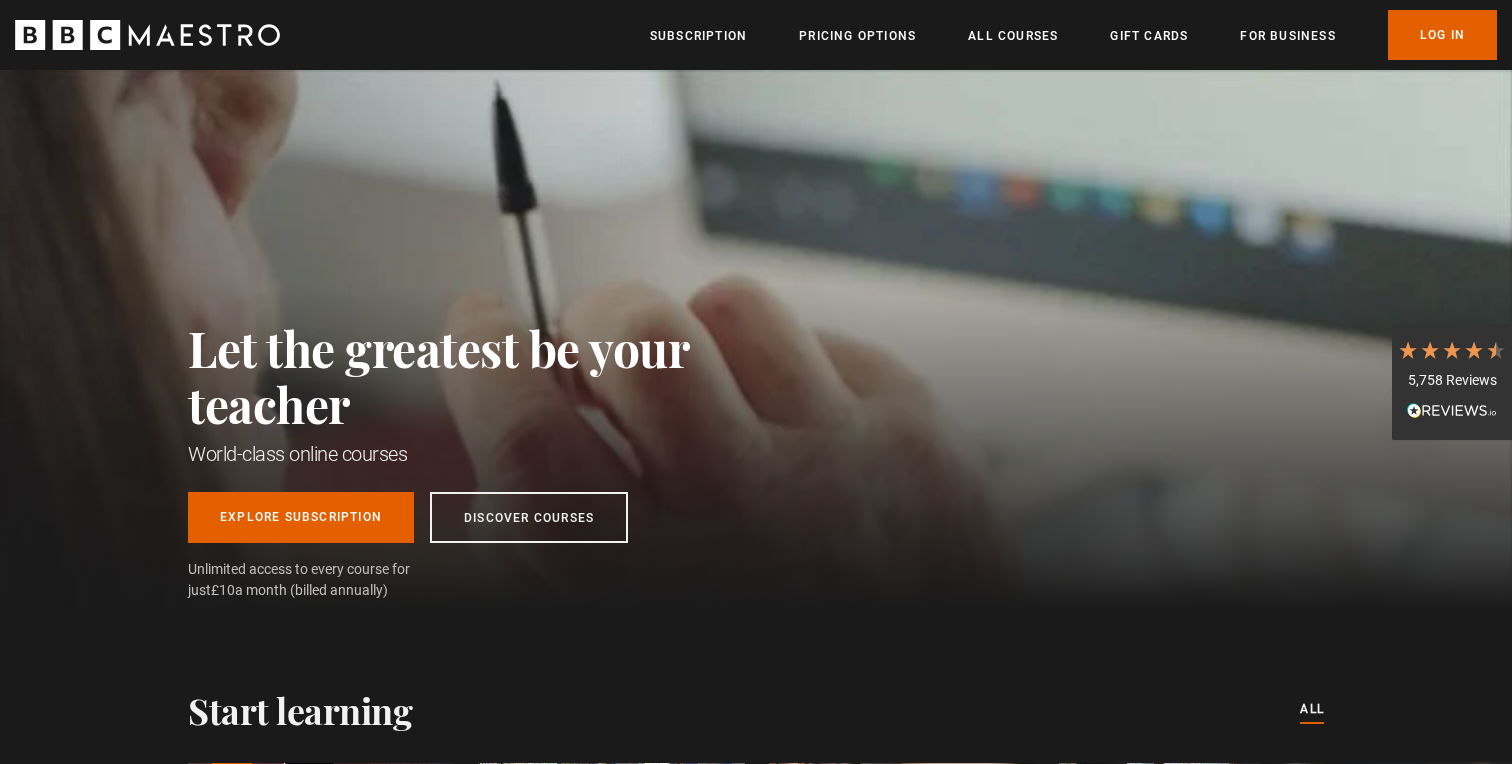 scroll, scrollTop: 0, scrollLeft: 0, axis: both 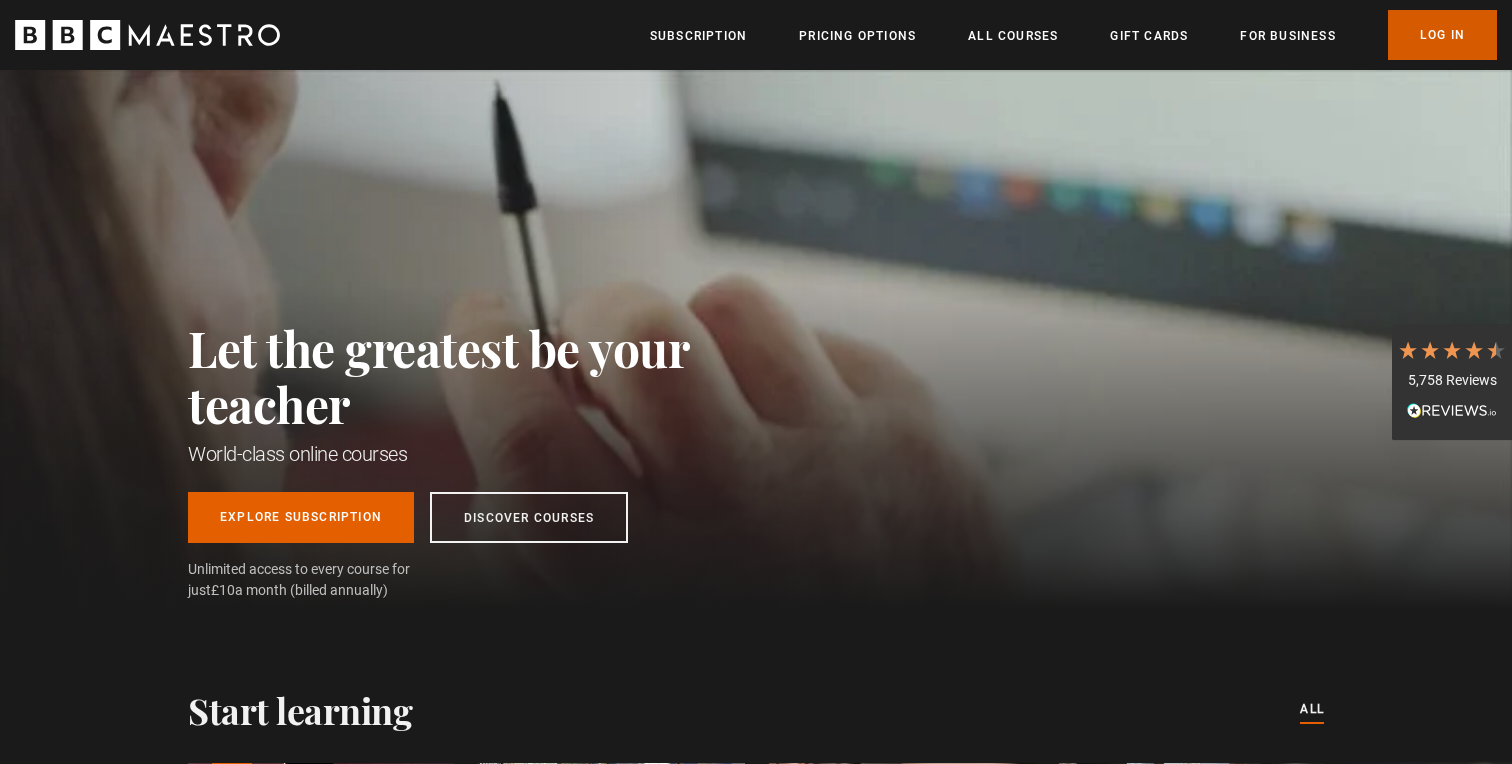 click on "Log In" at bounding box center [1442, 35] 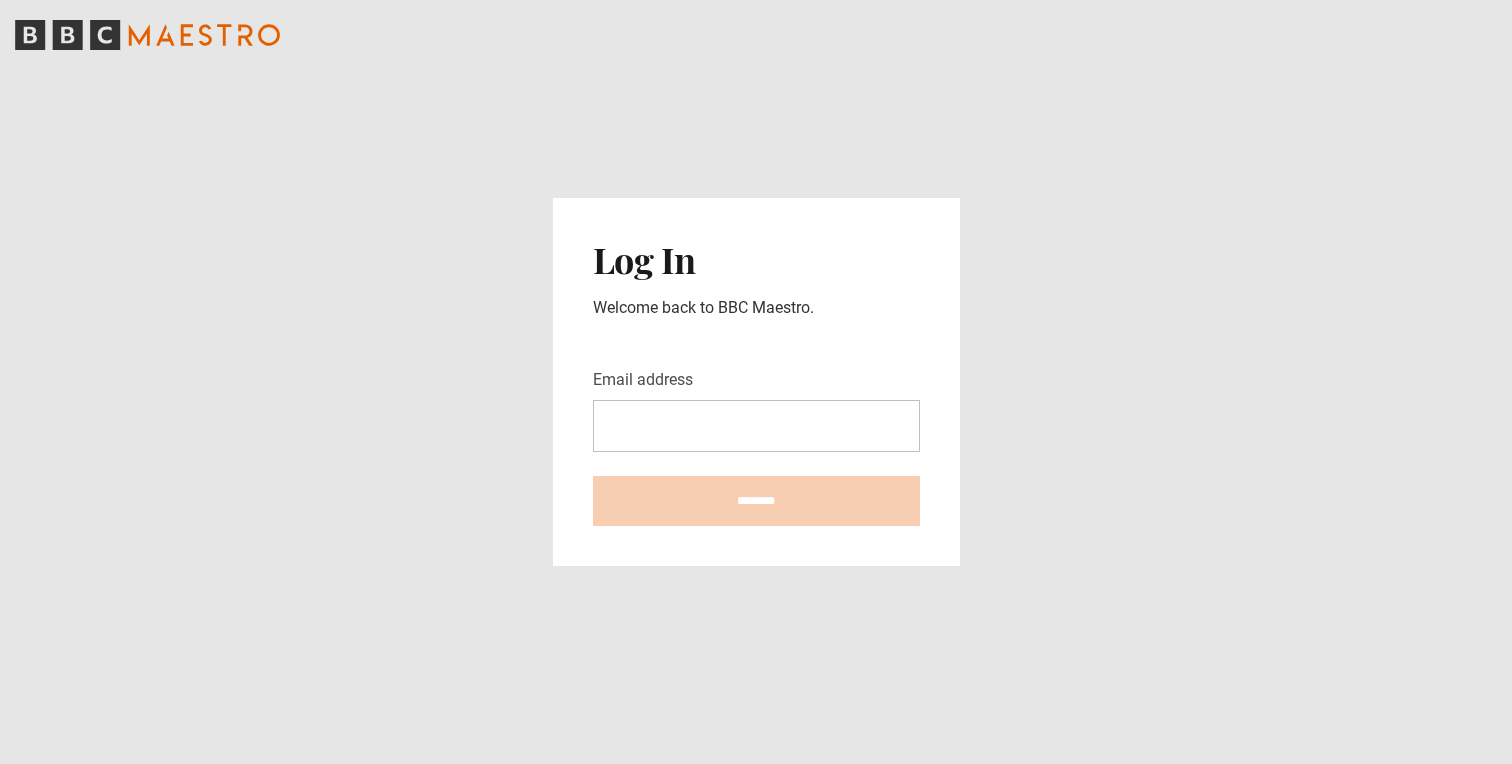 scroll, scrollTop: 0, scrollLeft: 0, axis: both 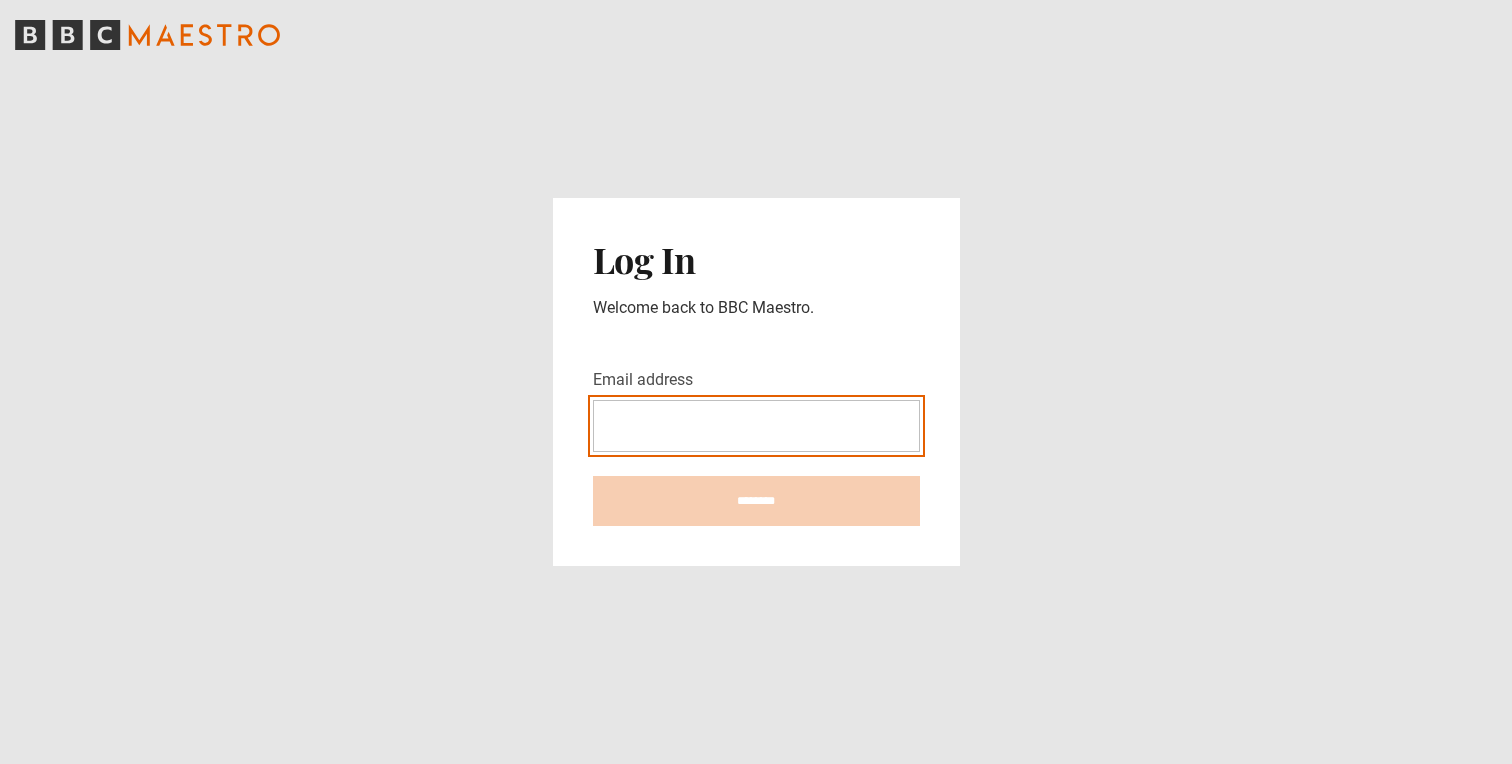 type on "**********" 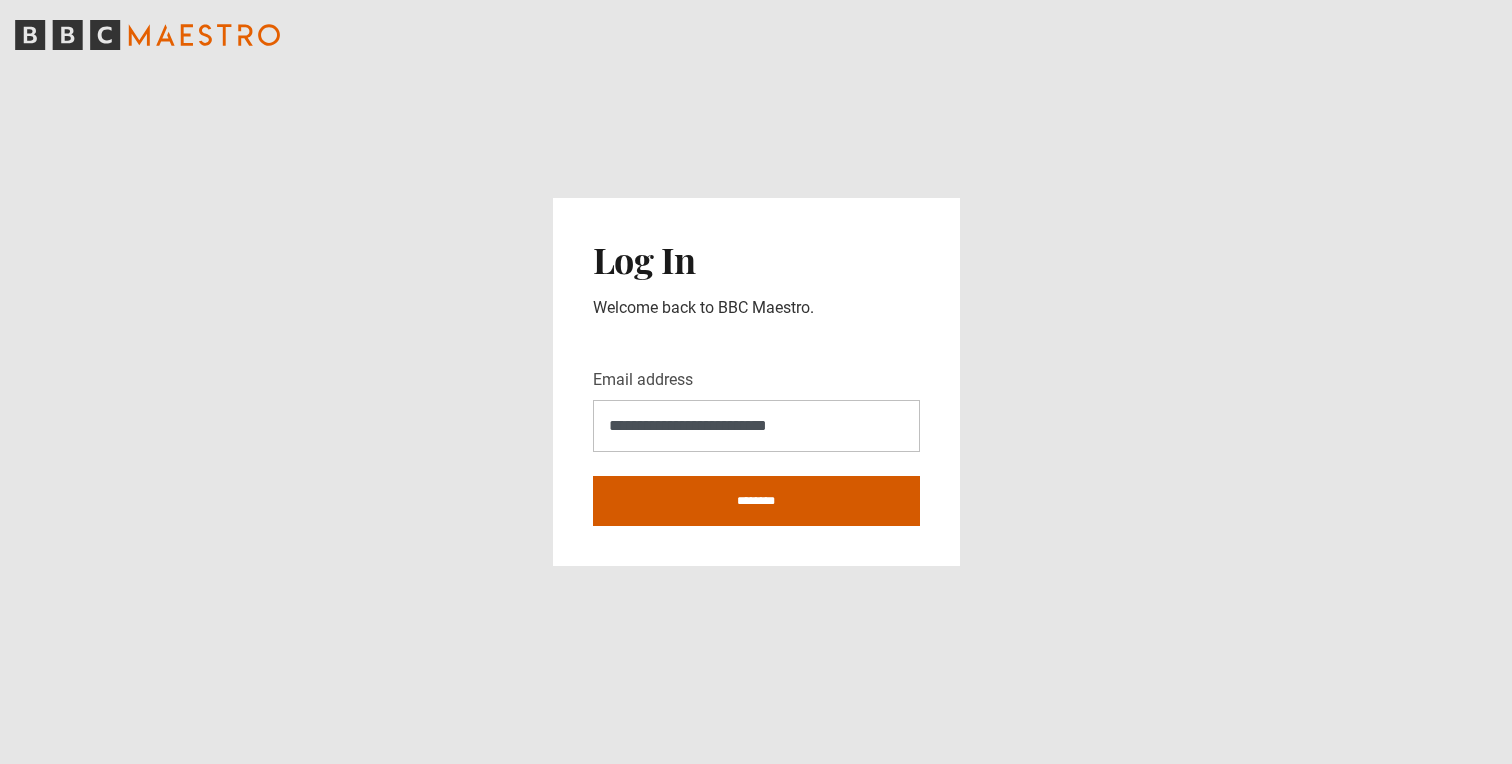 click on "********" at bounding box center (756, 501) 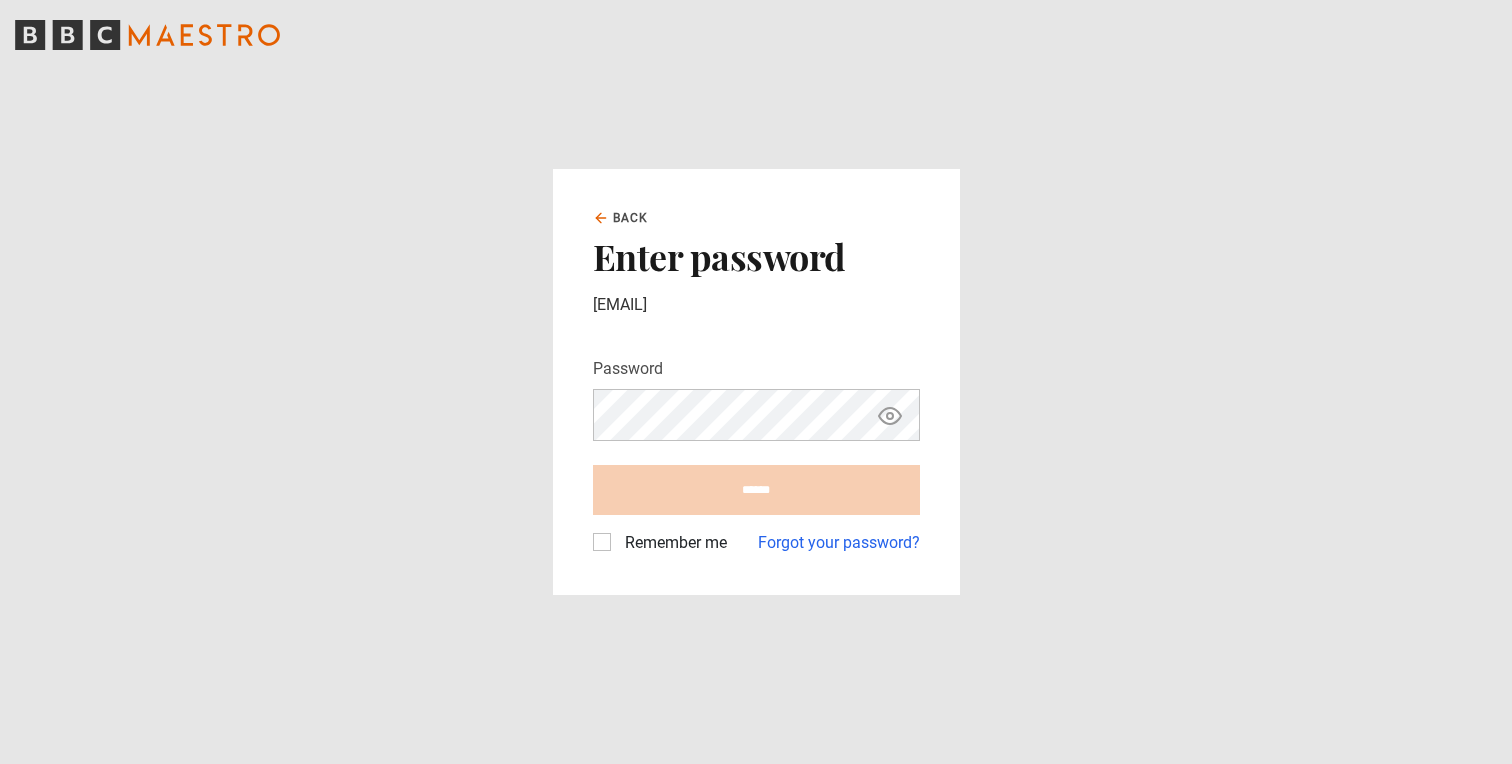 scroll, scrollTop: 0, scrollLeft: 0, axis: both 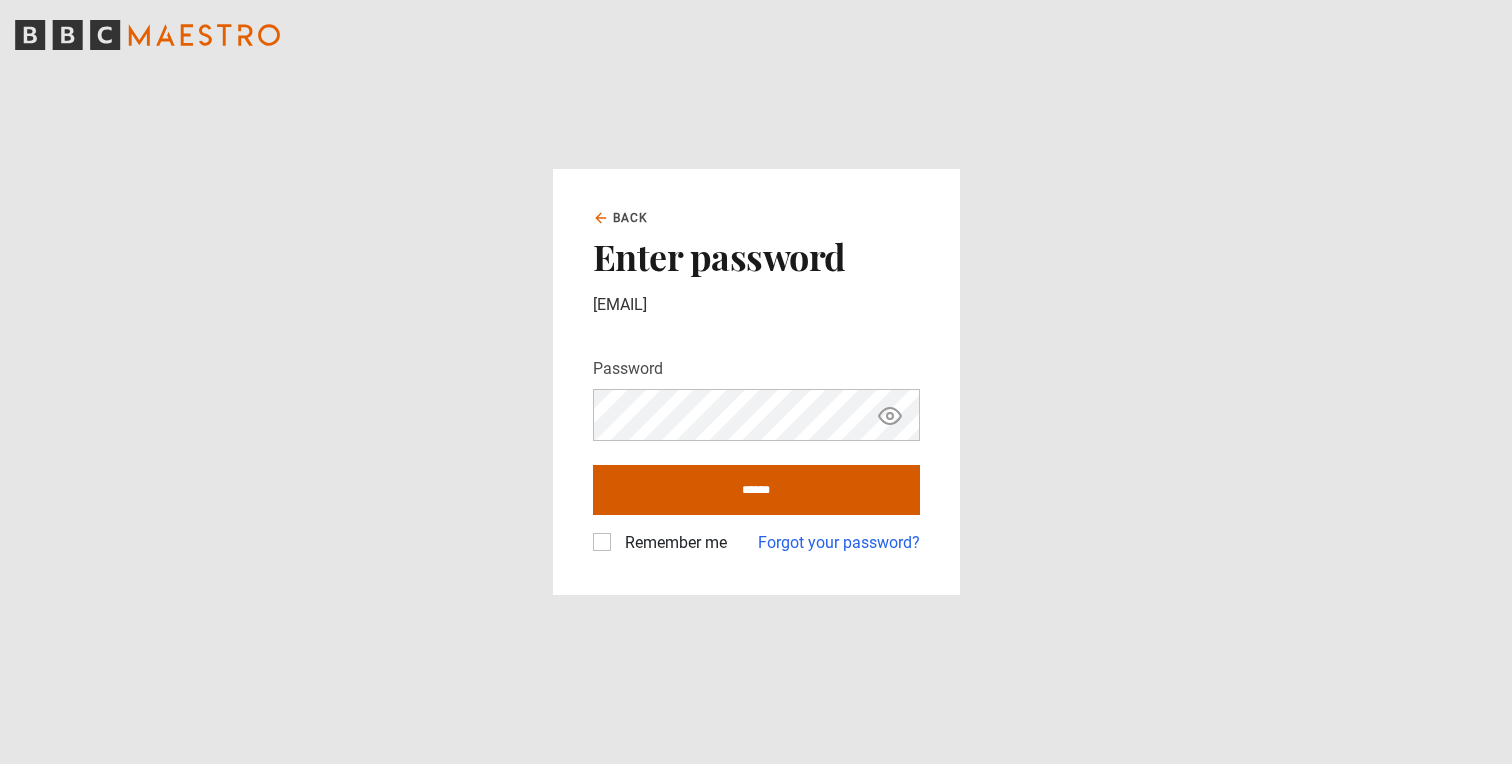 click on "******" at bounding box center [756, 490] 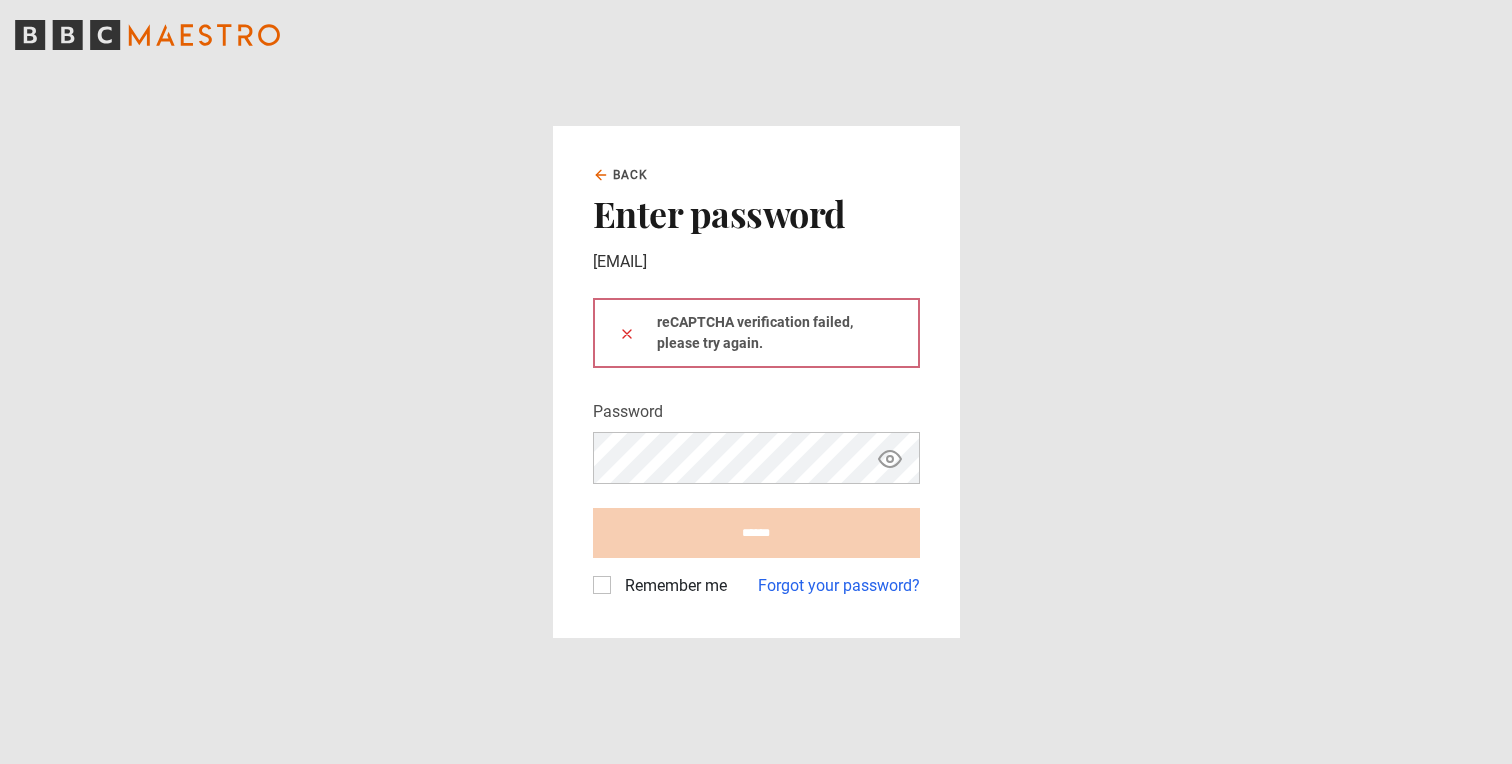 scroll, scrollTop: 0, scrollLeft: 0, axis: both 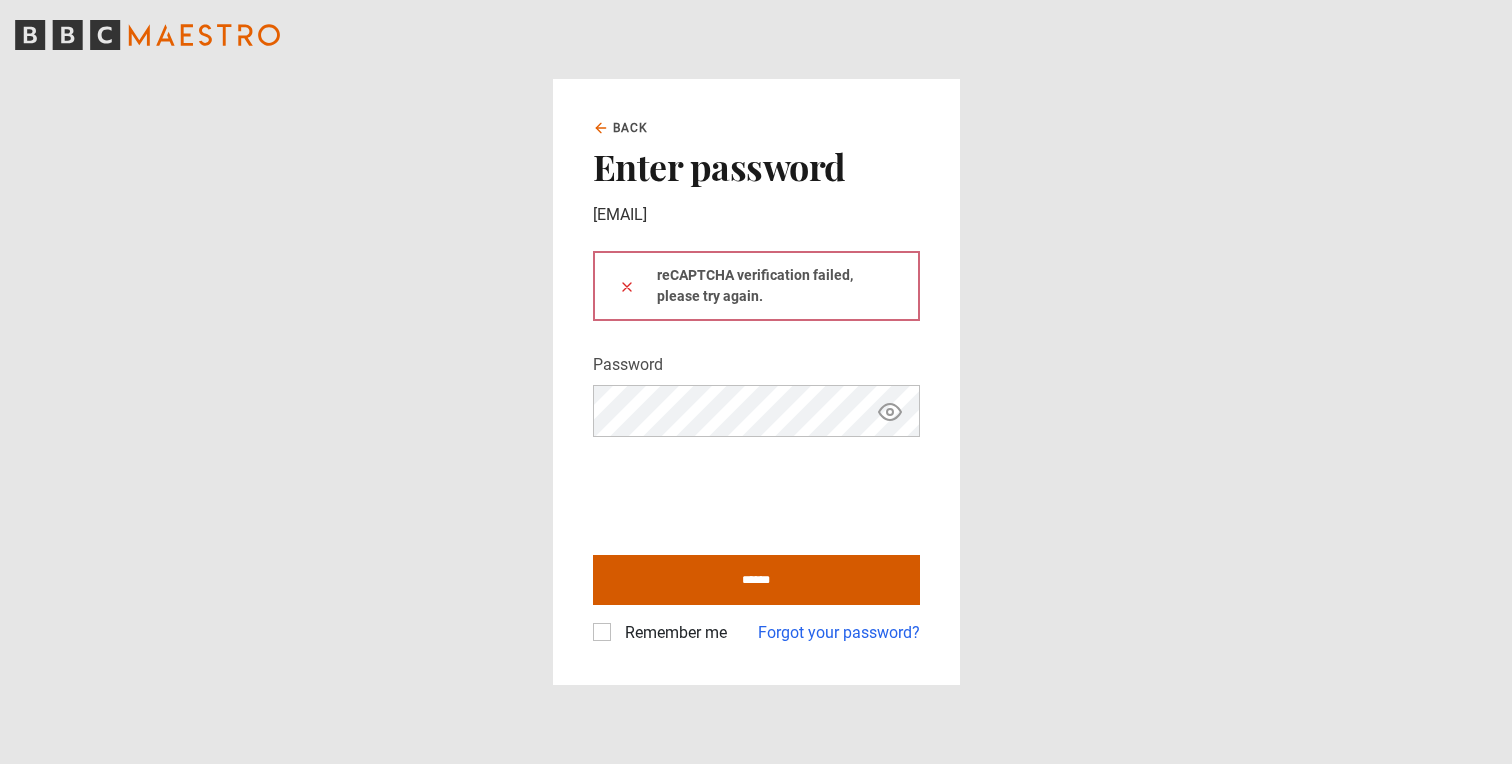 click on "******" at bounding box center [756, 580] 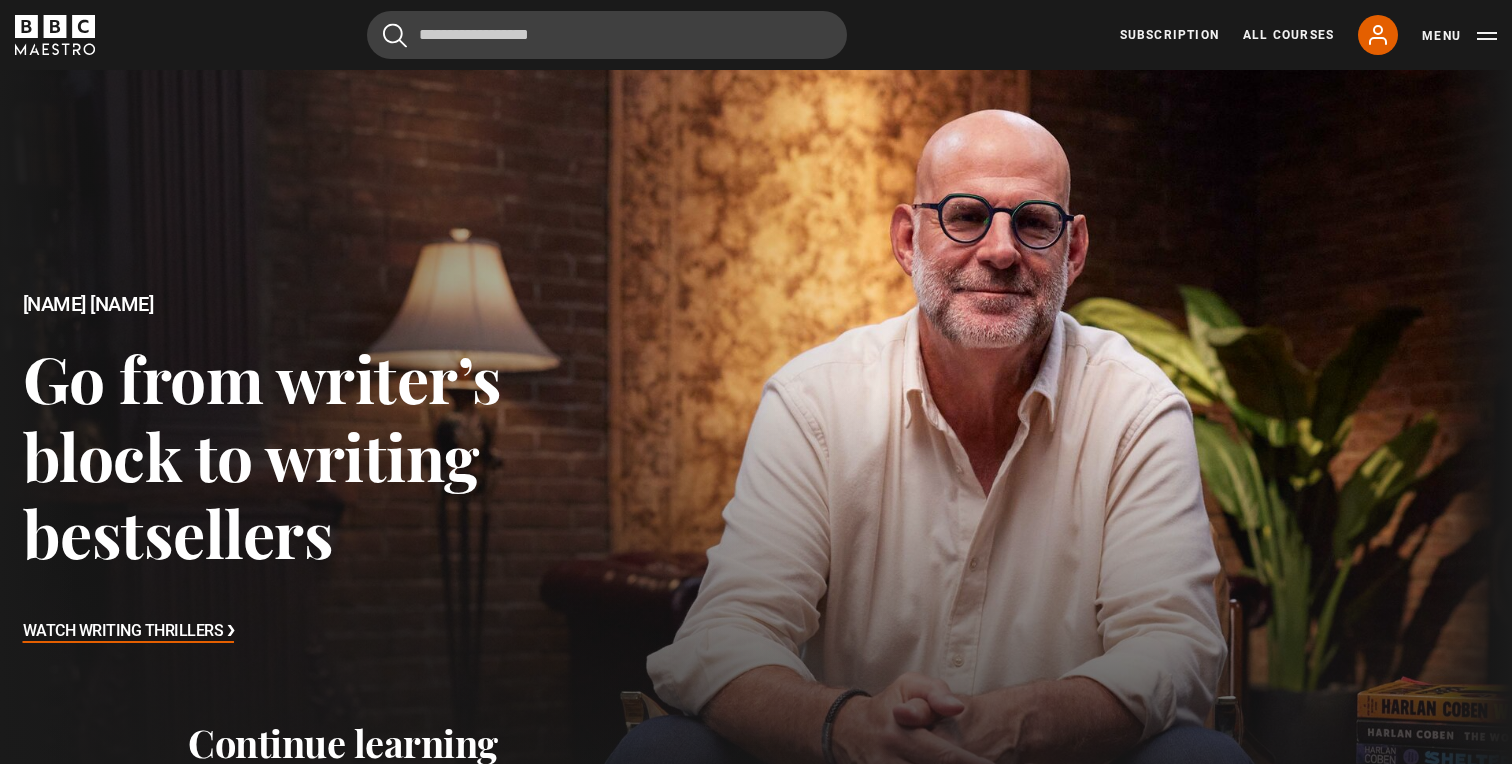scroll, scrollTop: 0, scrollLeft: 0, axis: both 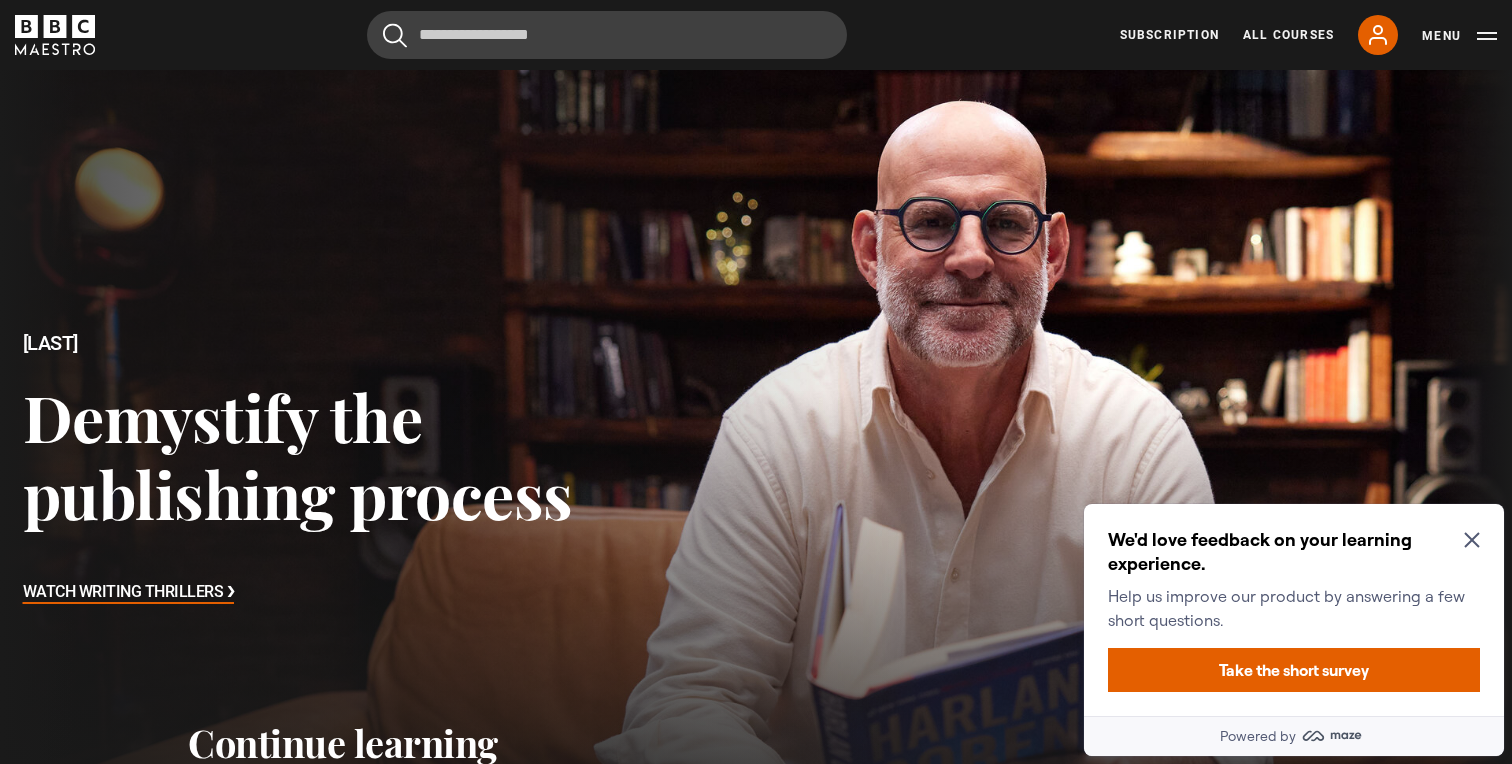click 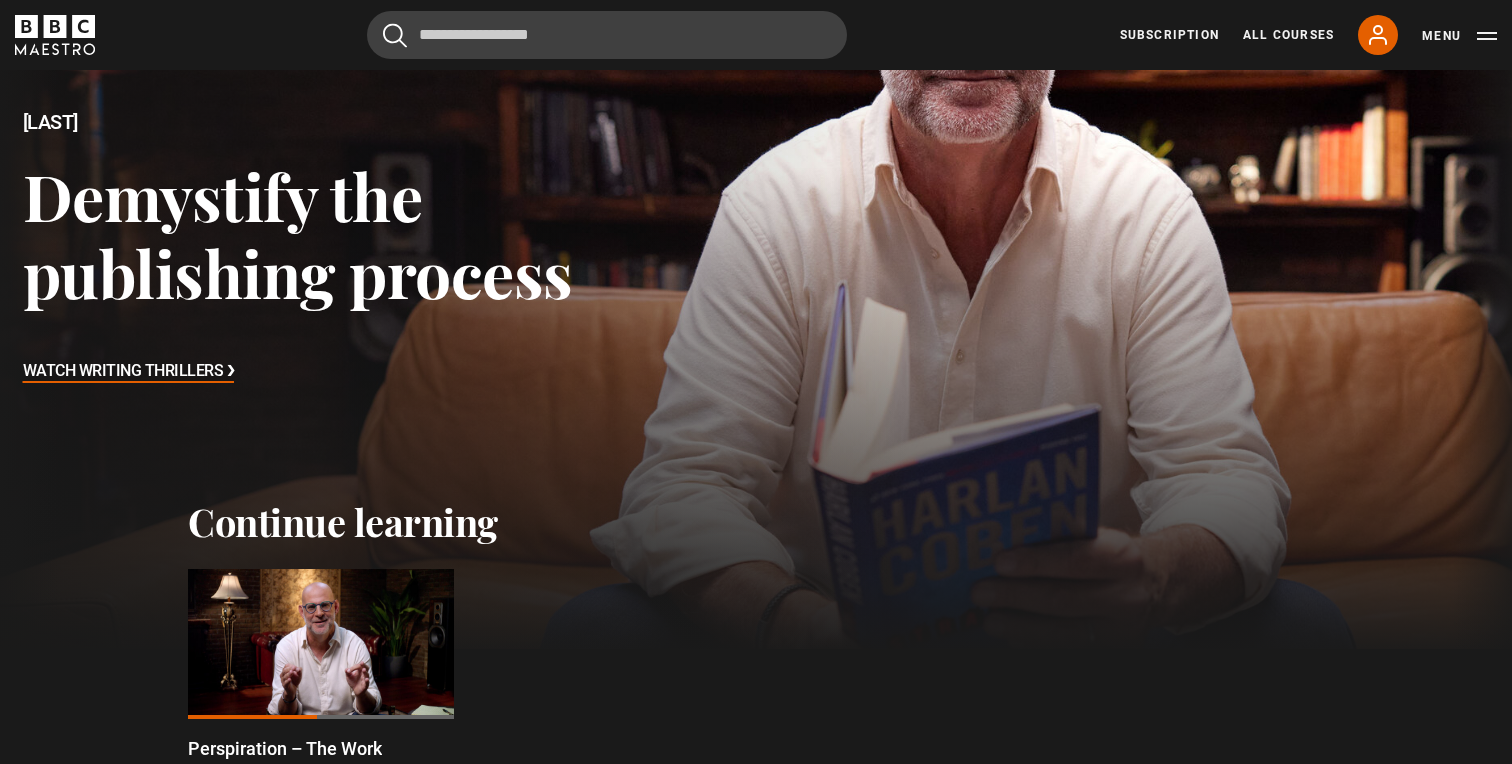 scroll, scrollTop: 222, scrollLeft: 0, axis: vertical 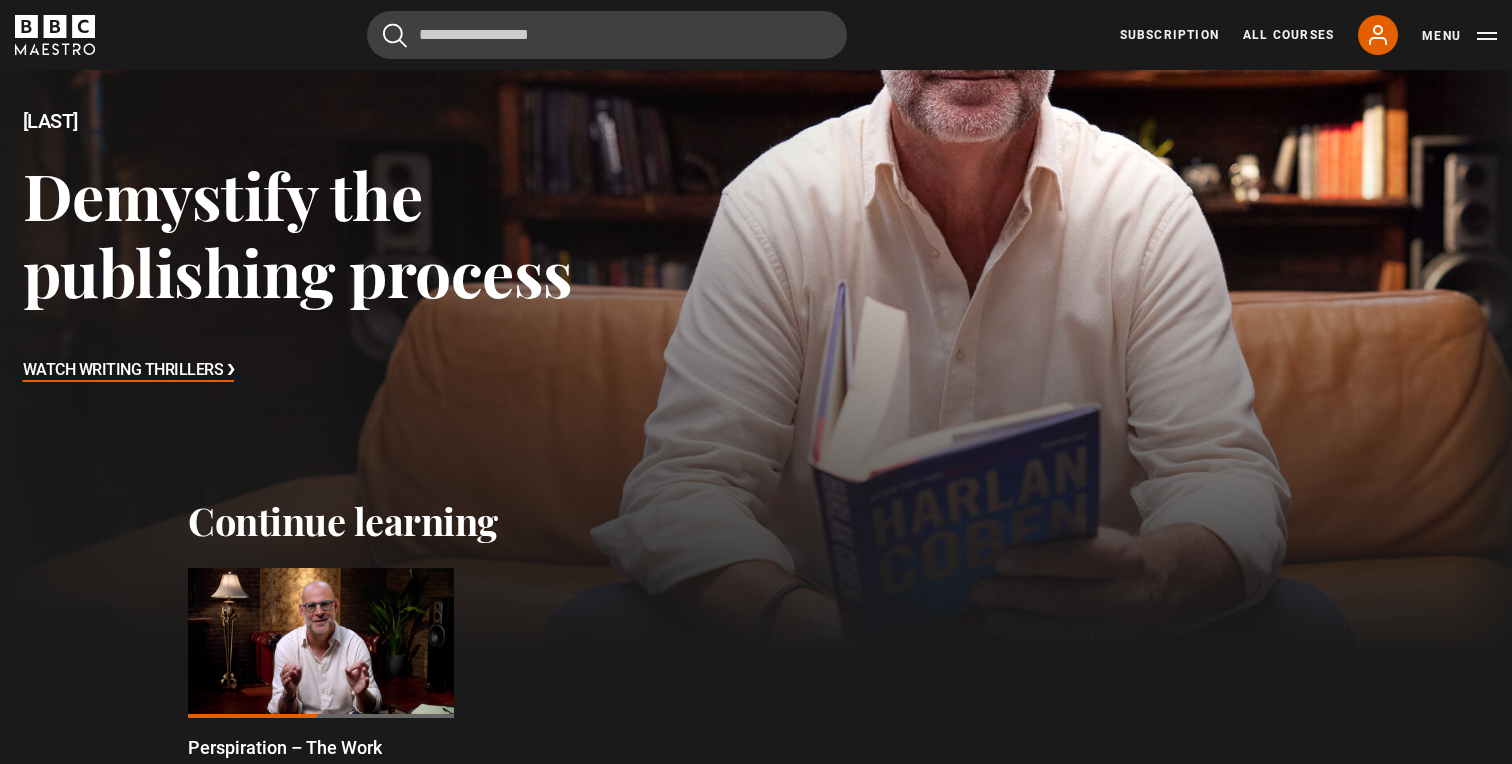 click on "Demystify the publishing process" at bounding box center [314, 233] 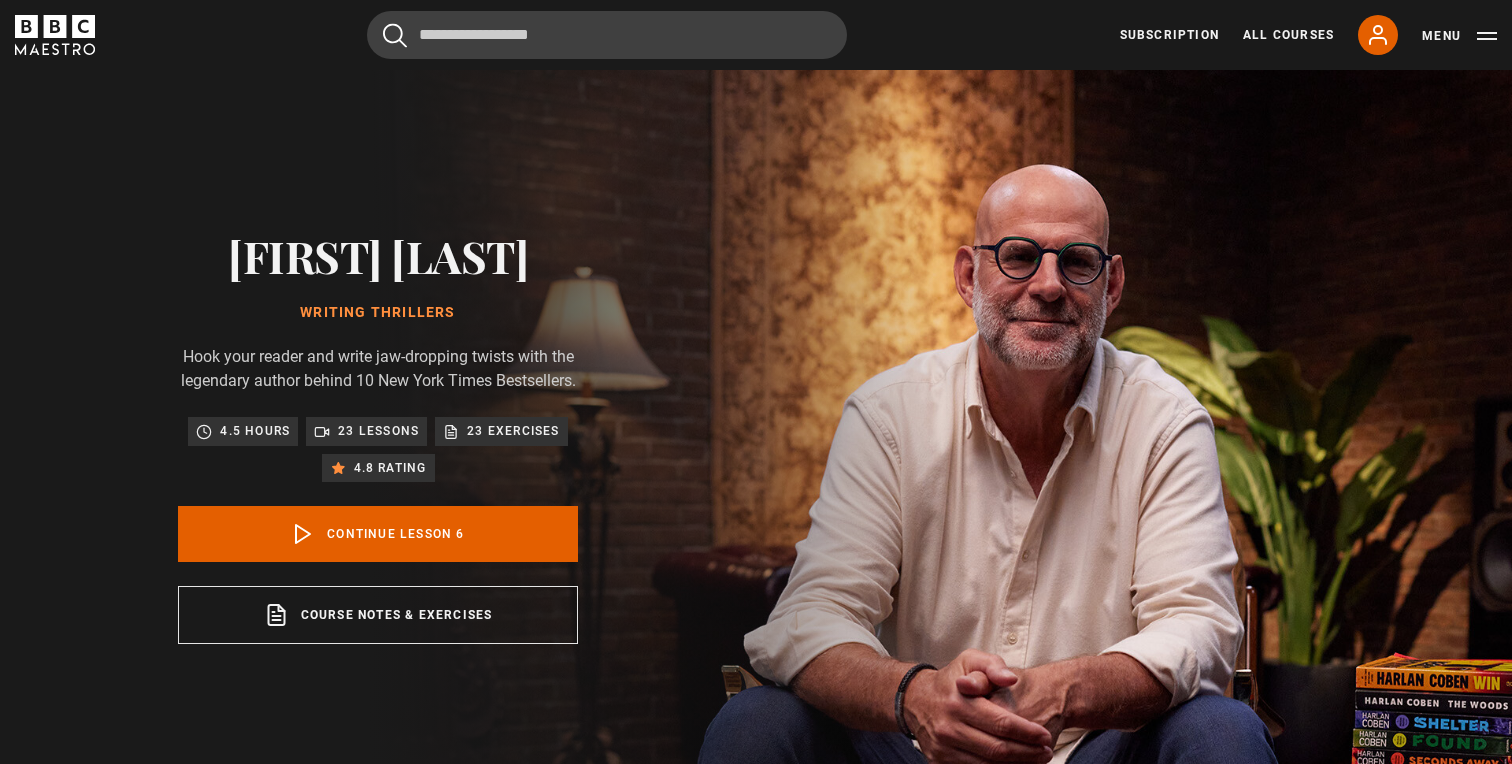 scroll, scrollTop: 804, scrollLeft: 0, axis: vertical 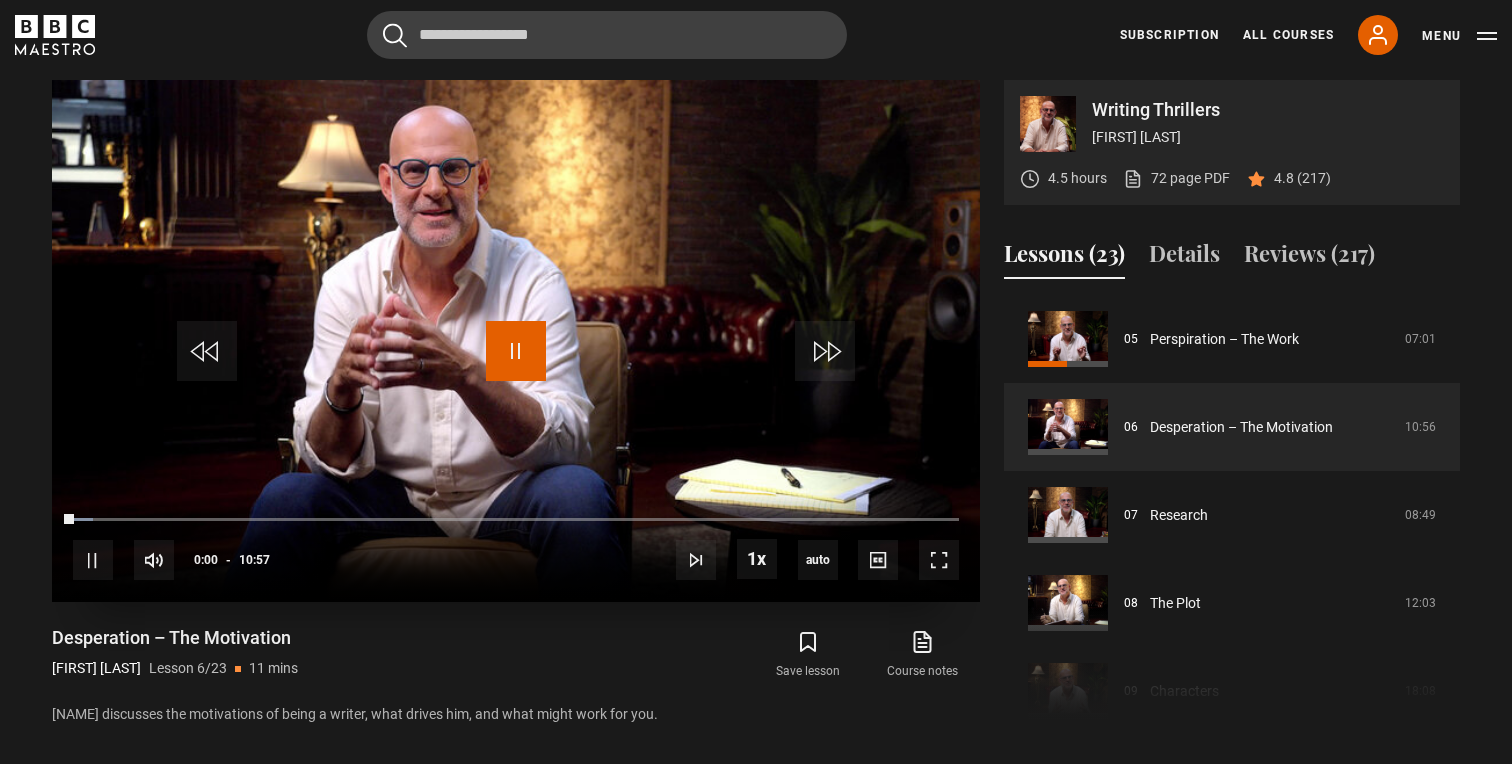 click at bounding box center [516, 351] 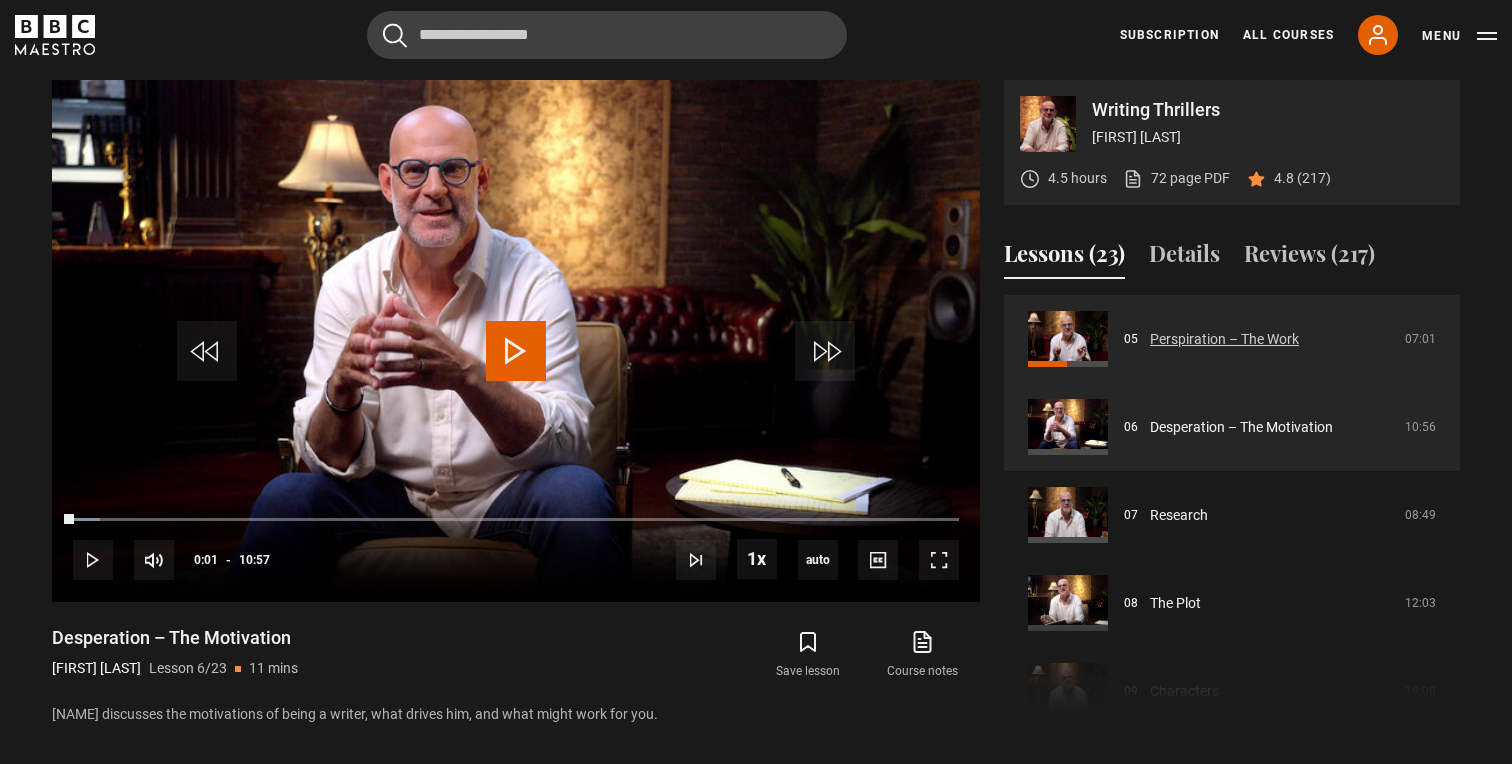 click on "Perspiration – The Work" at bounding box center [1224, 339] 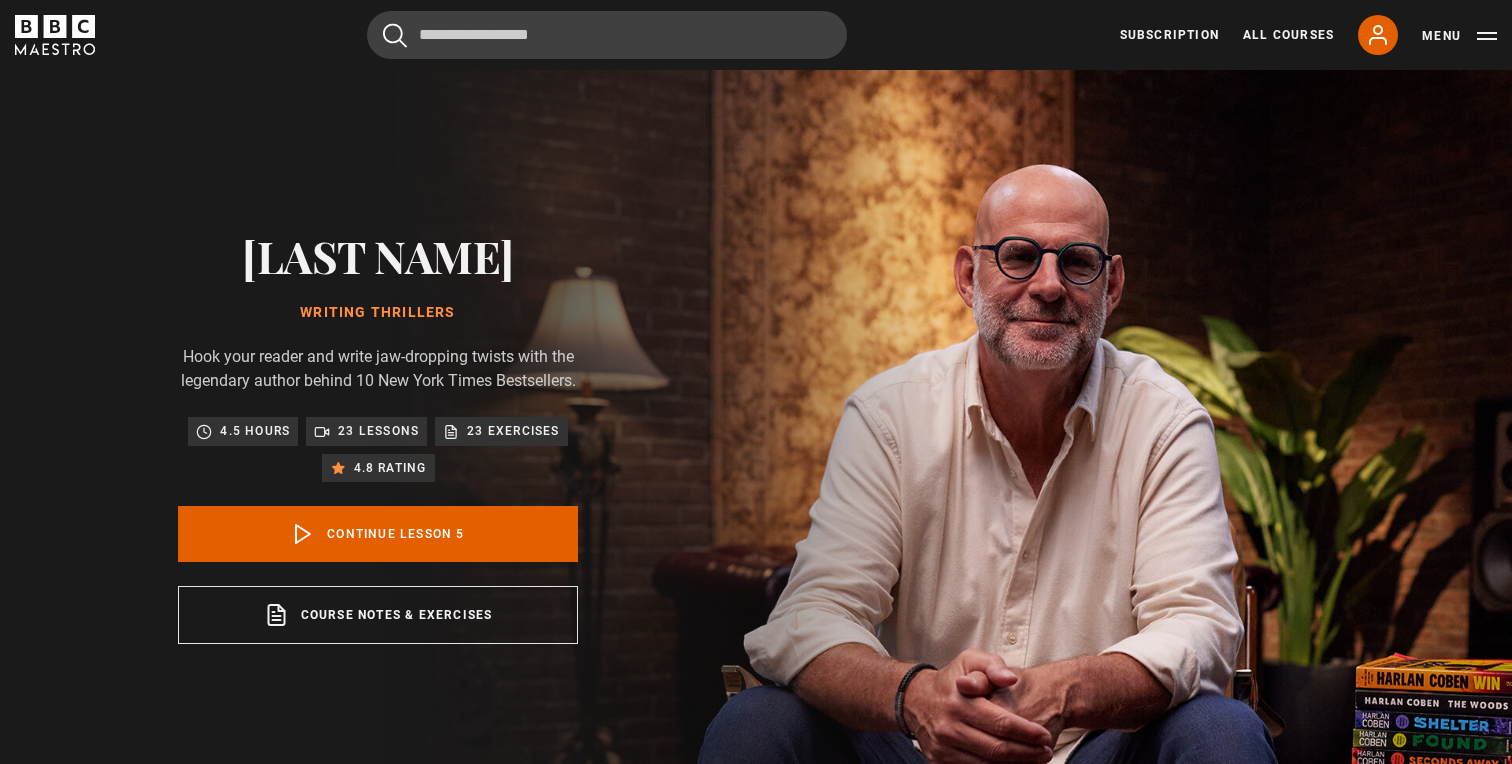 scroll, scrollTop: 804, scrollLeft: 0, axis: vertical 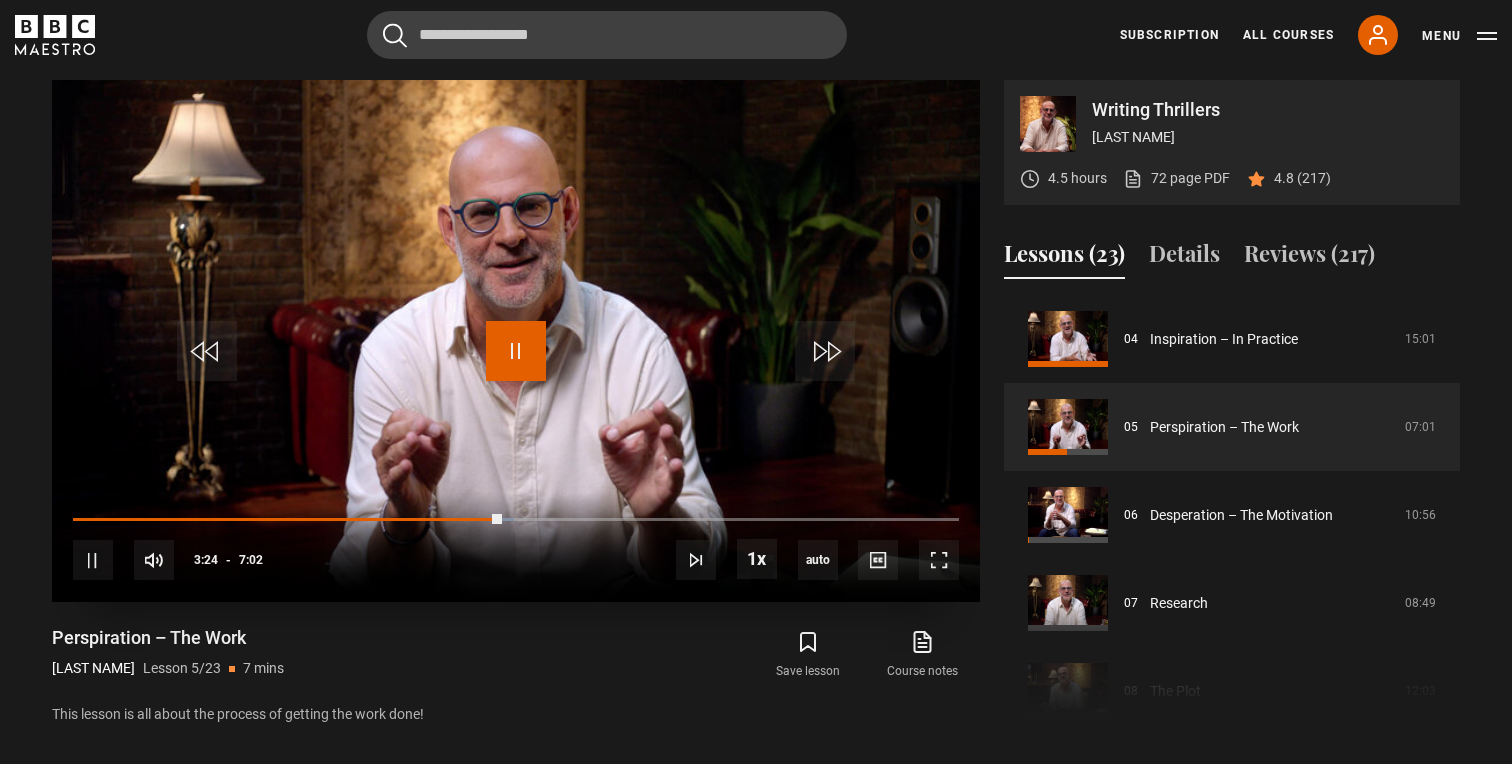 click at bounding box center [516, 351] 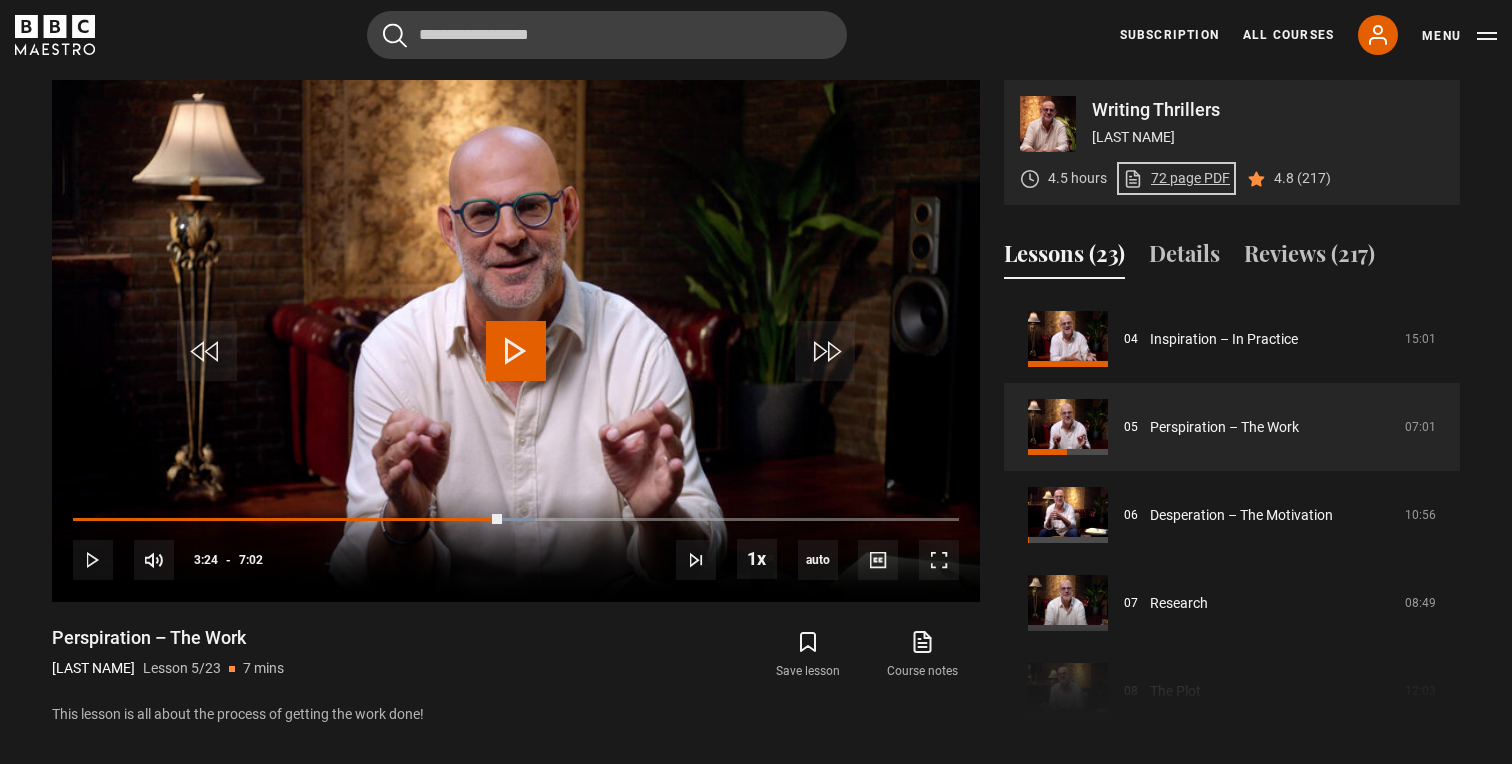 click on "[NUMBER] page PDF
(opens in new tab)" at bounding box center [1176, 178] 